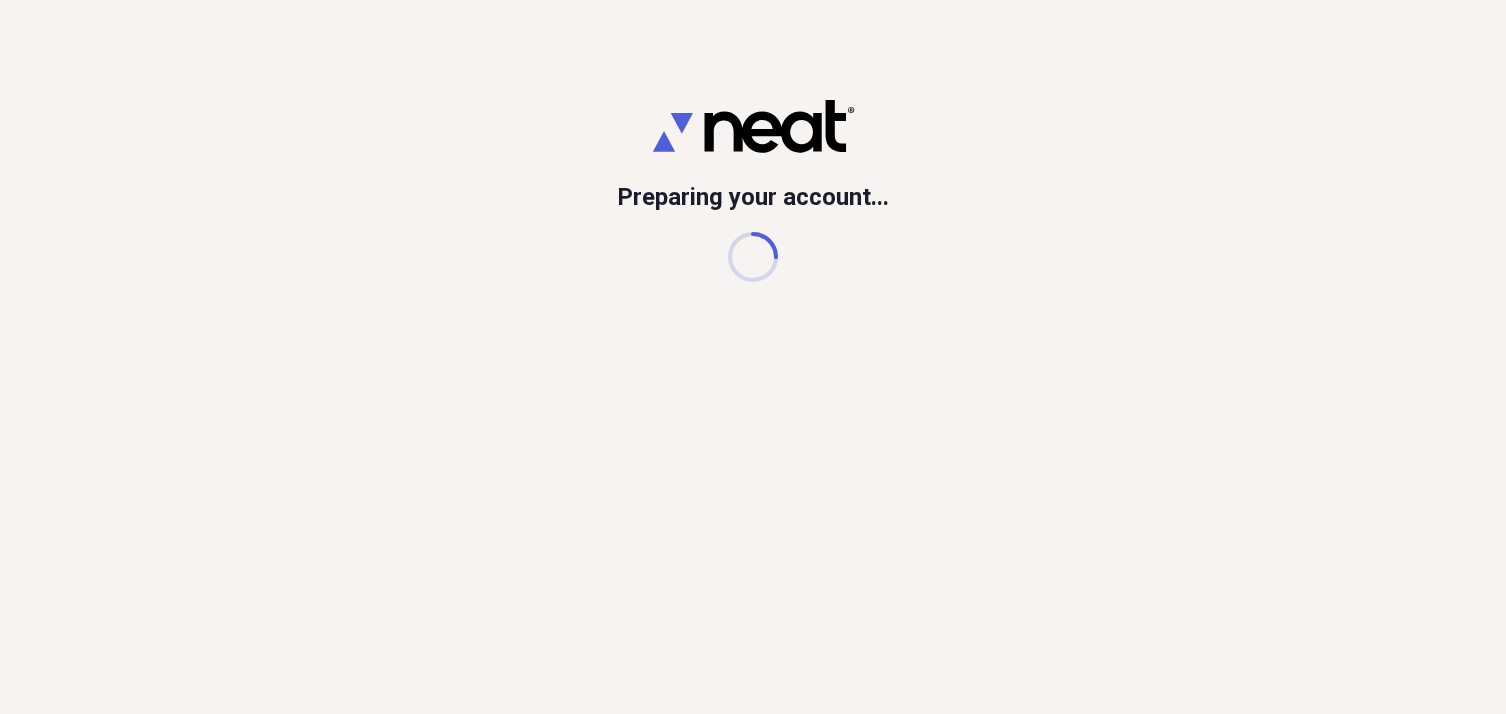 scroll, scrollTop: 0, scrollLeft: 0, axis: both 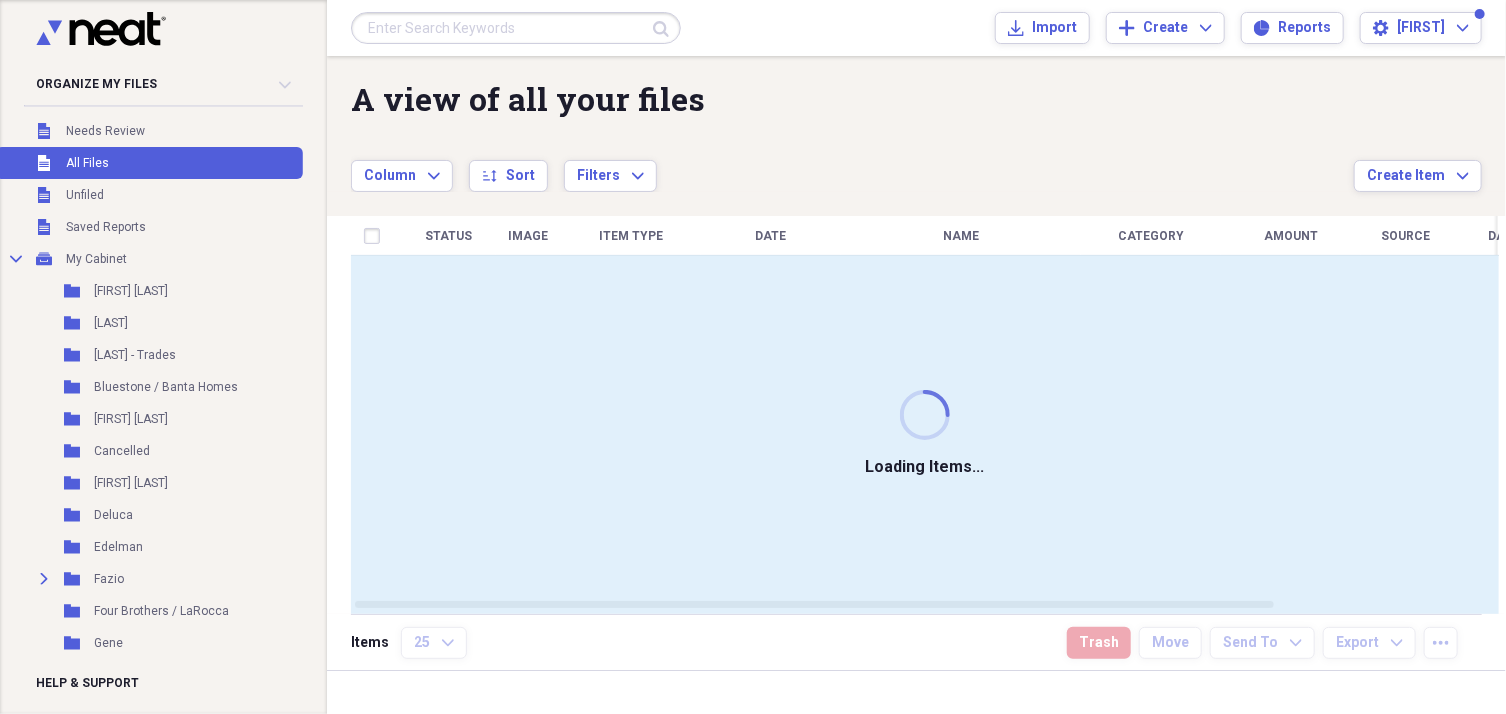 click on "Submit" at bounding box center (516, 28) 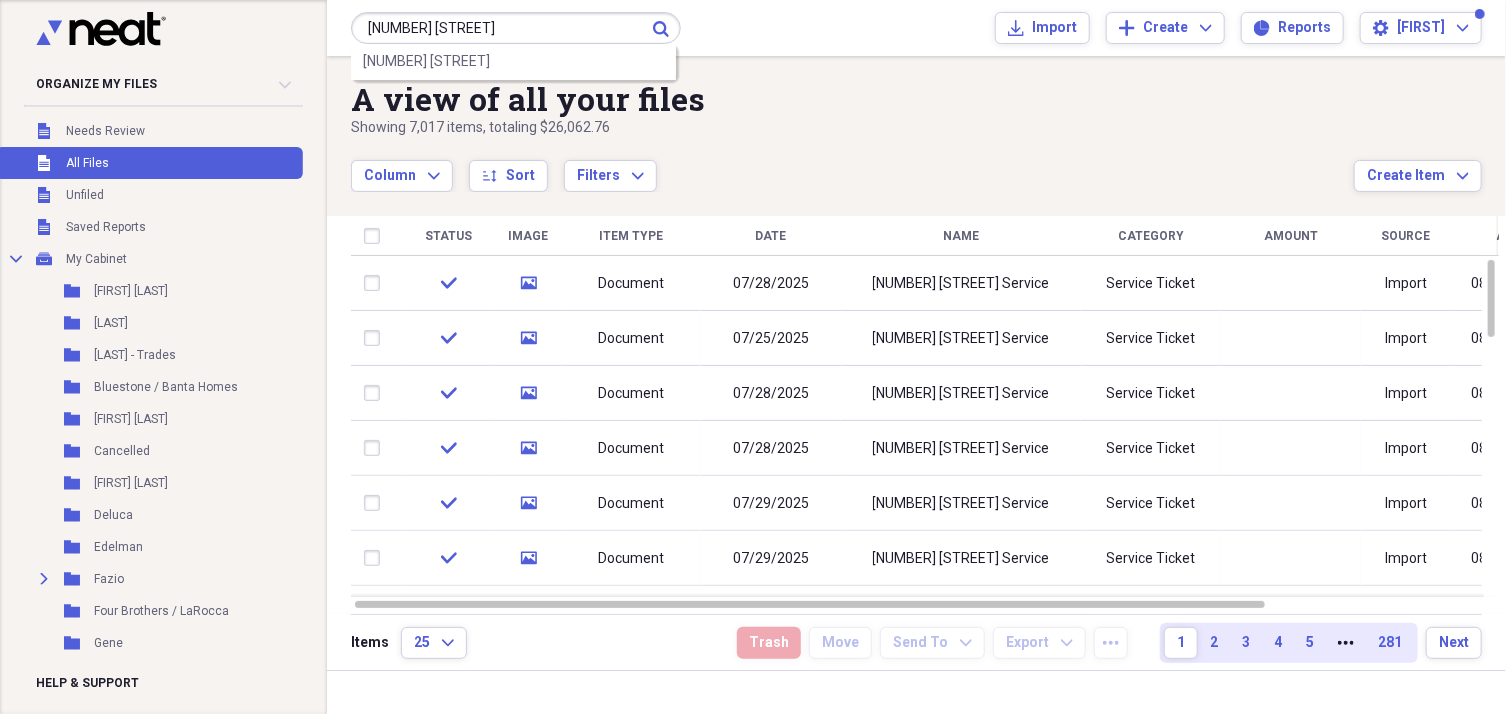type on "[NUMBER] [STREET]" 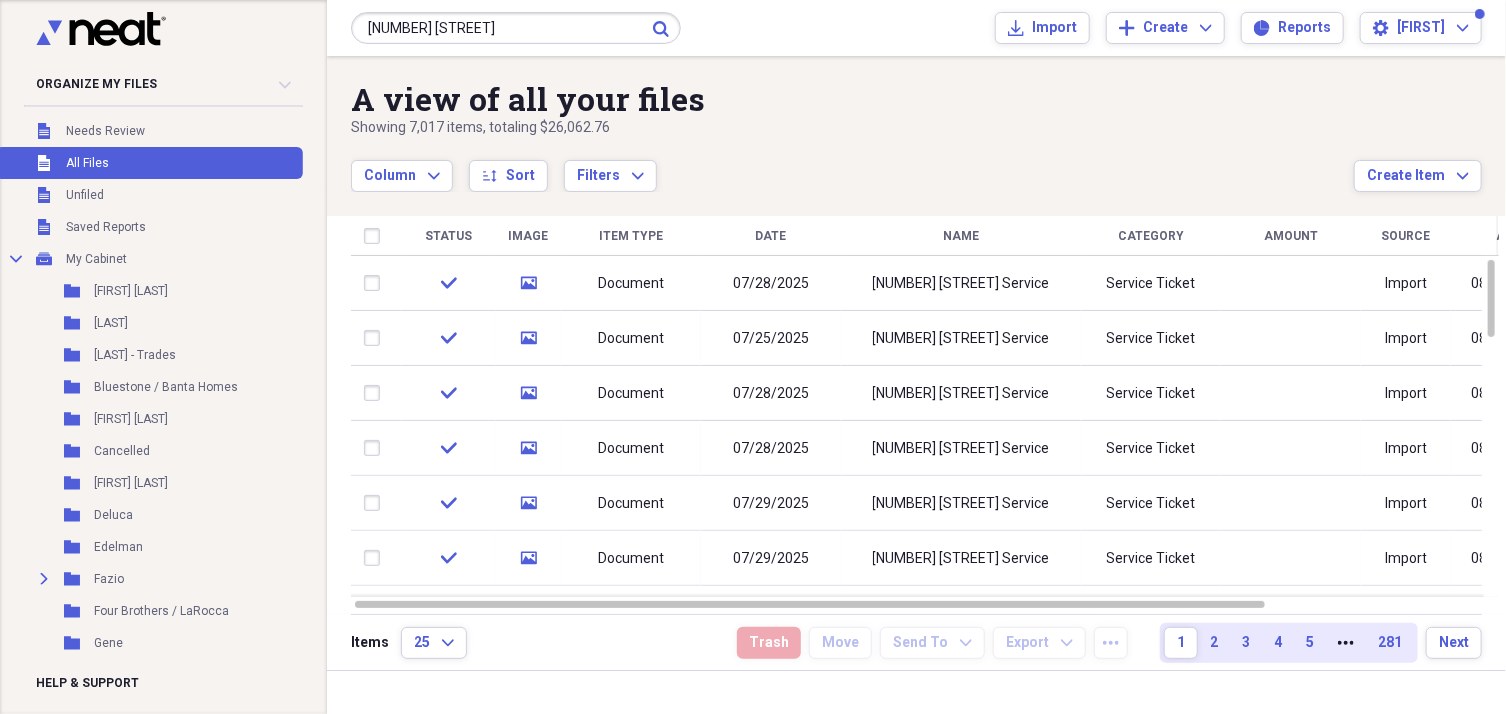 click 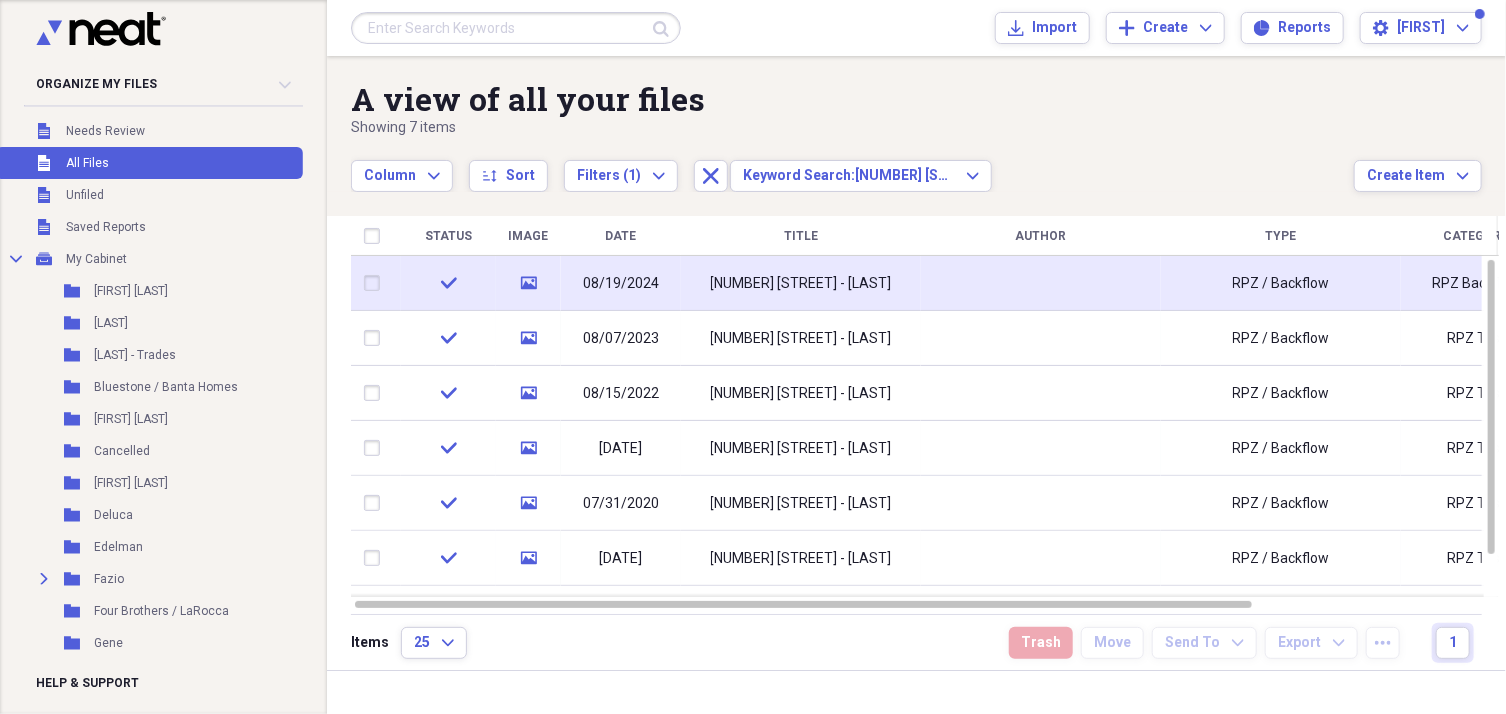 click on "[NUMBER] [STREET] - [LAST]" at bounding box center (801, 283) 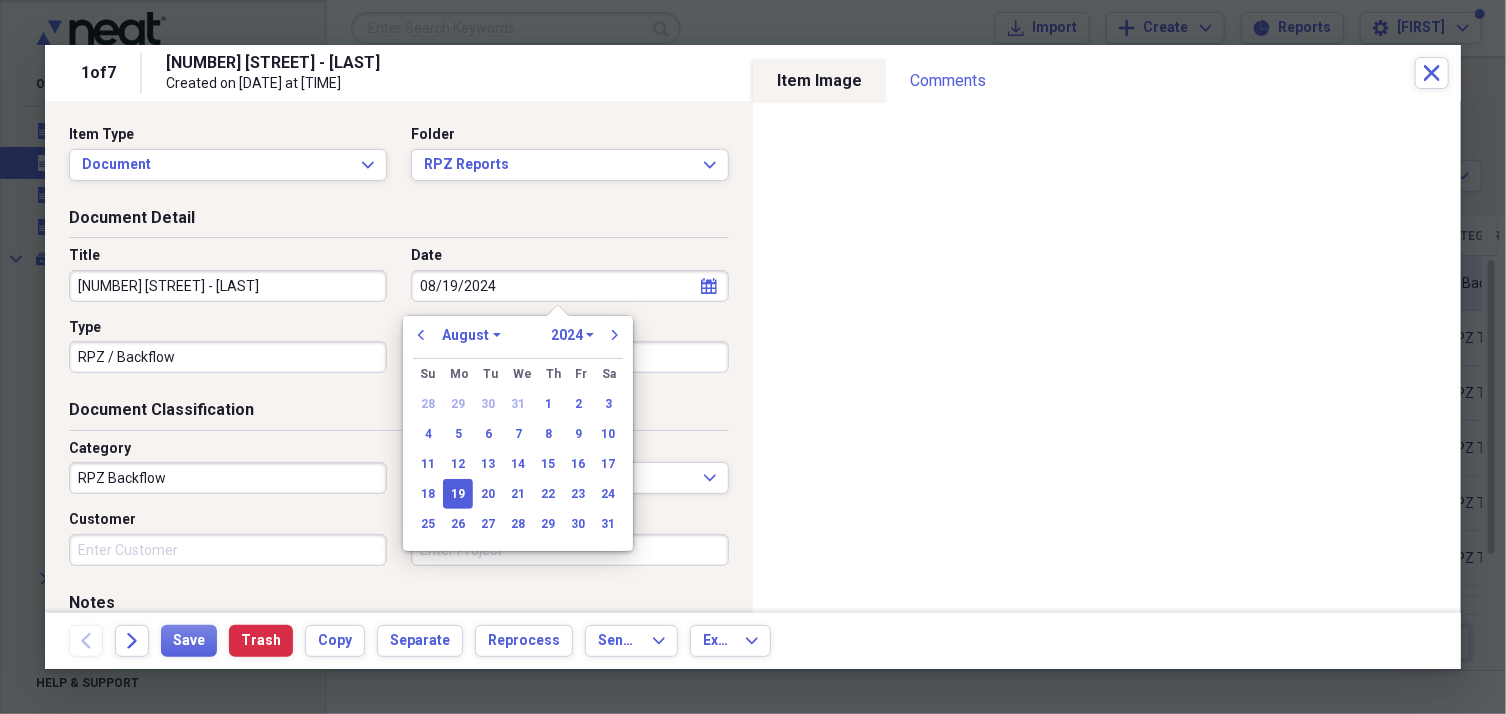 click on "08/19/2024" at bounding box center [570, 286] 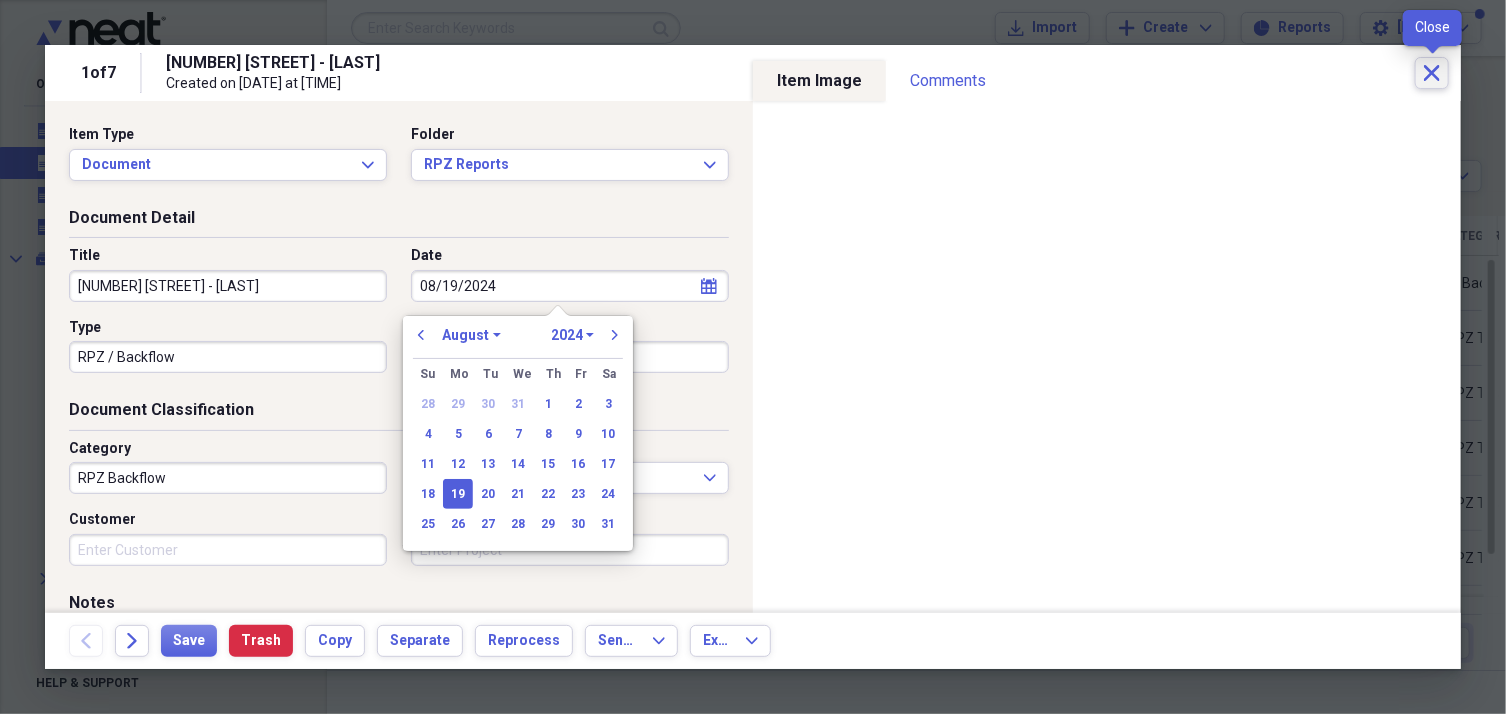 click on "Close" 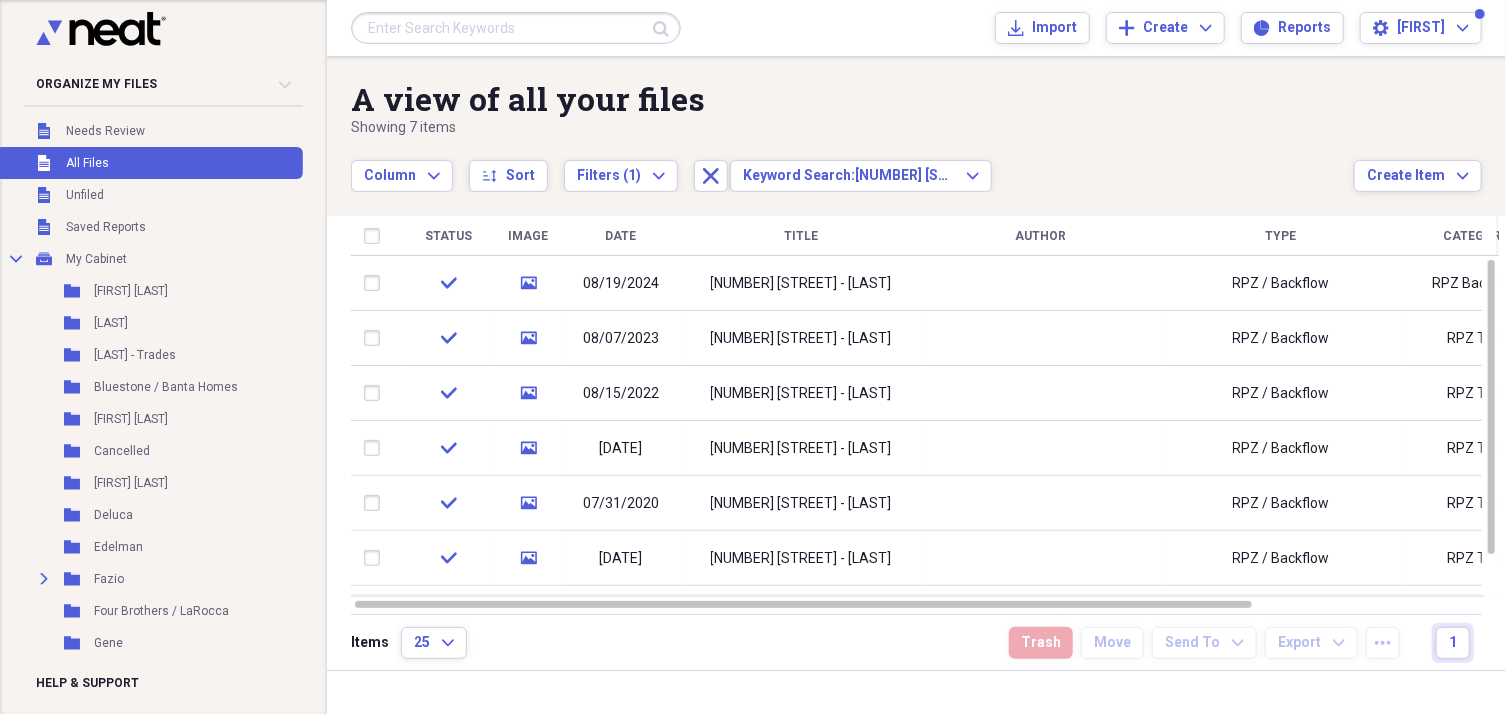 click at bounding box center [516, 28] 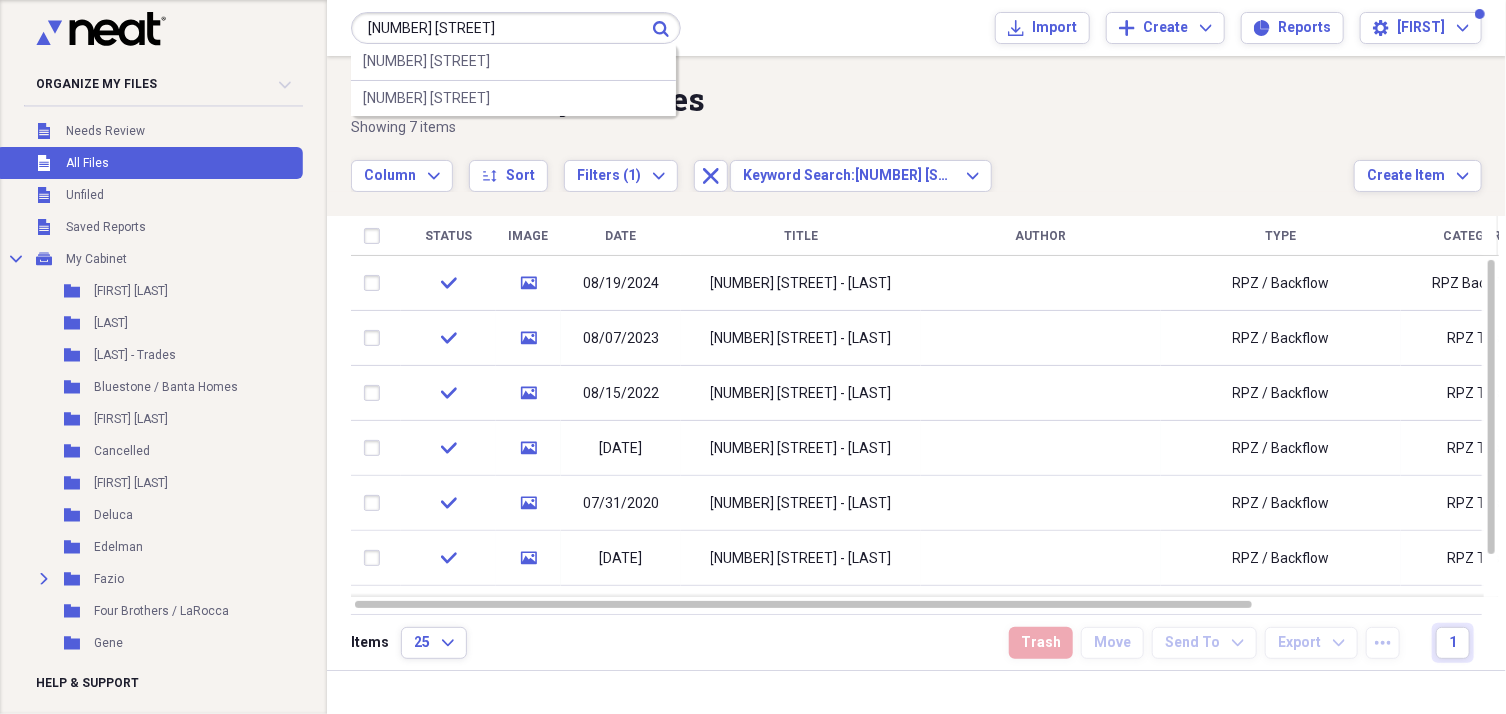 type on "[NUMBER] [STREET]" 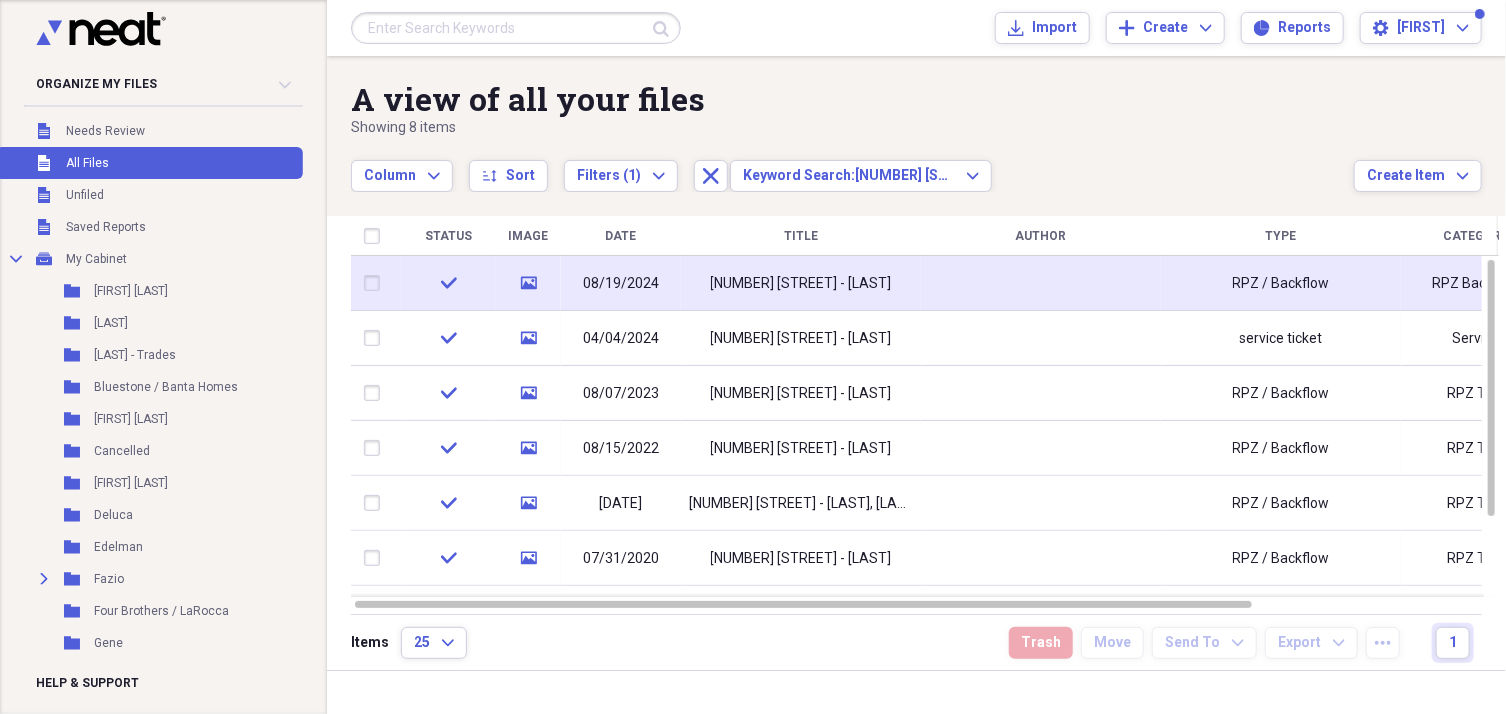 click on "[NUMBER] [STREET] - [LAST]" at bounding box center [801, 284] 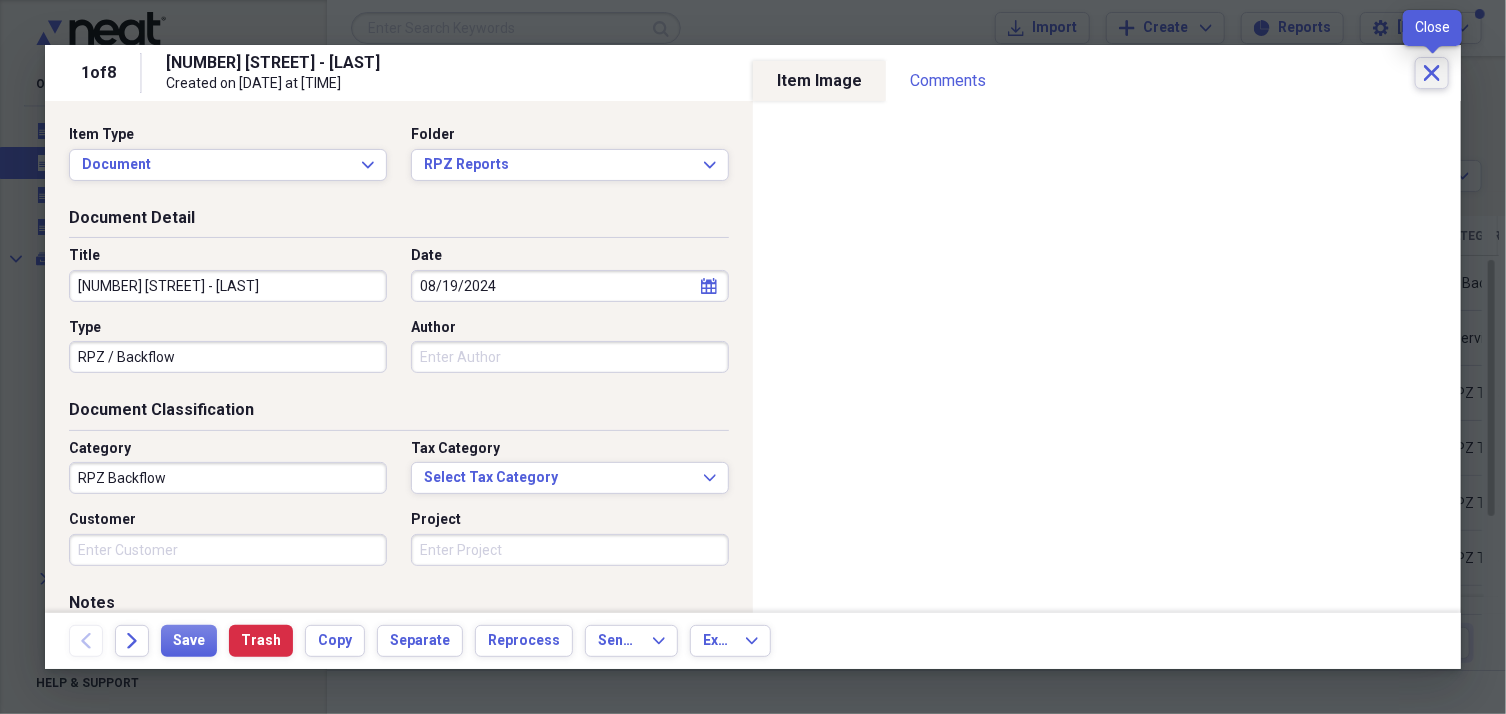 click 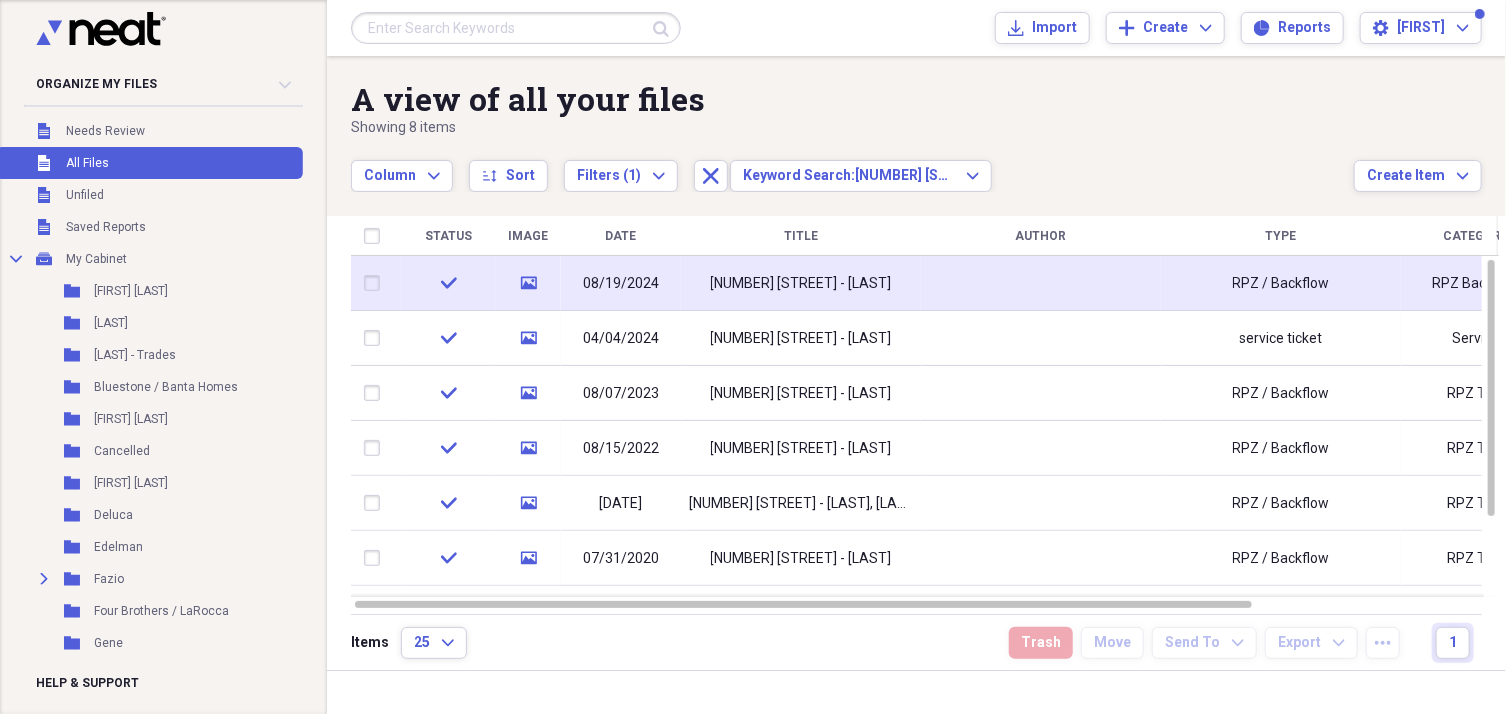 click on "[NUMBER] [STREET] - [LAST]" at bounding box center [801, 284] 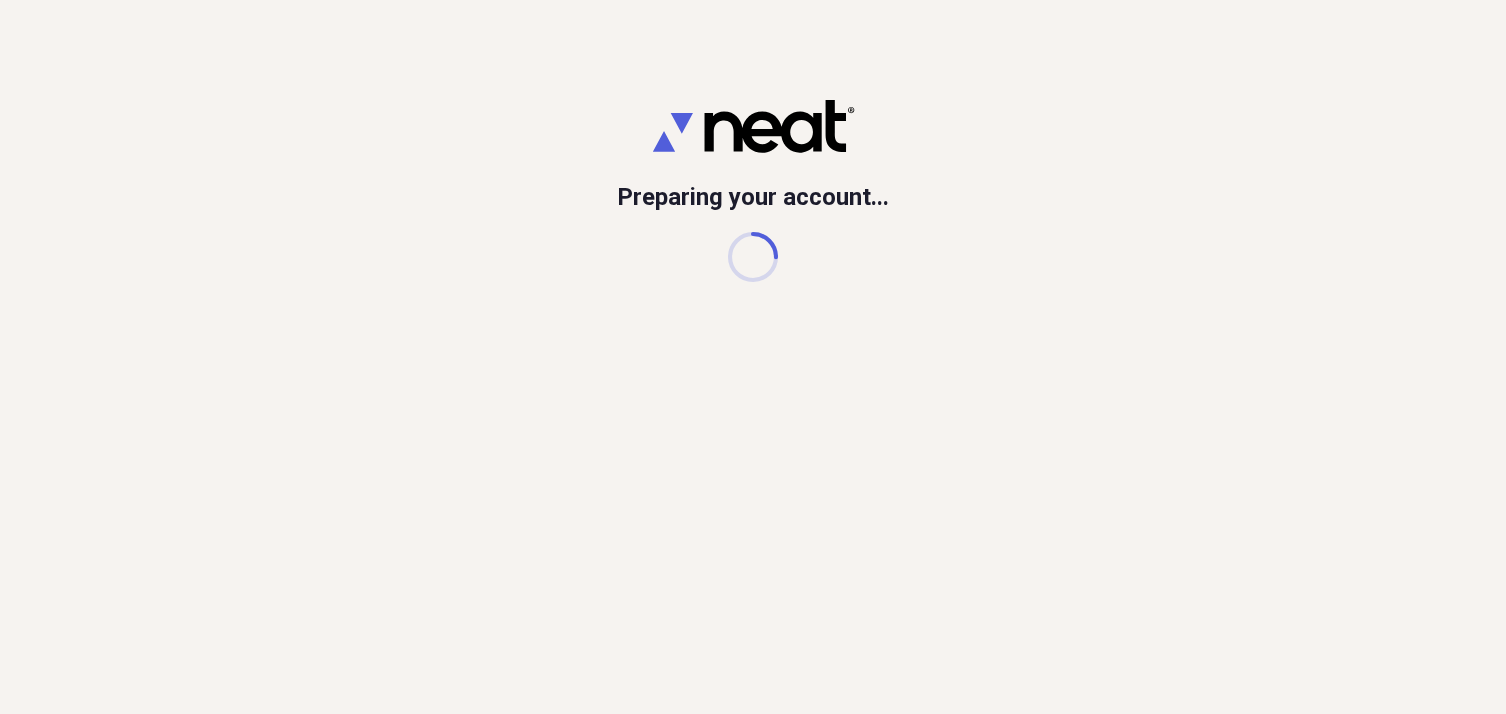 scroll, scrollTop: 0, scrollLeft: 0, axis: both 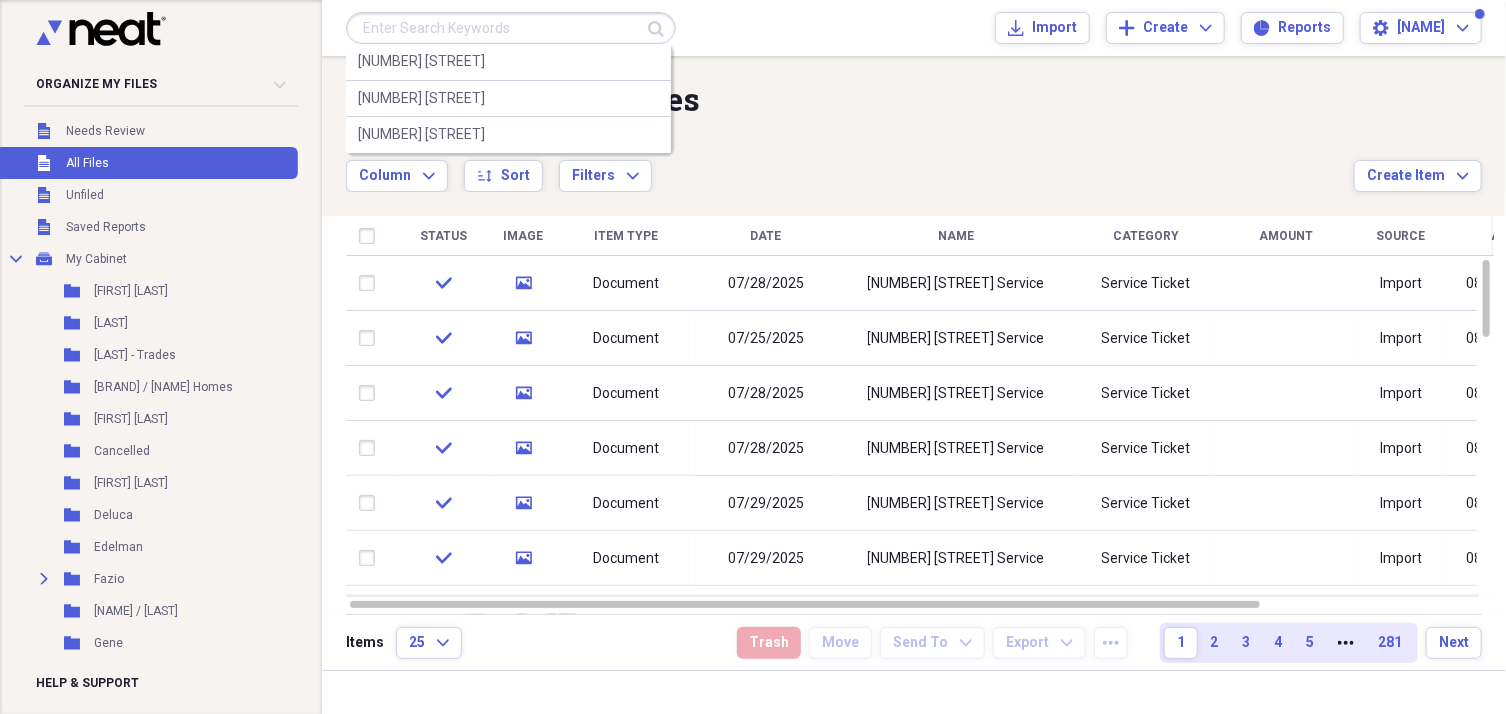 click at bounding box center (511, 28) 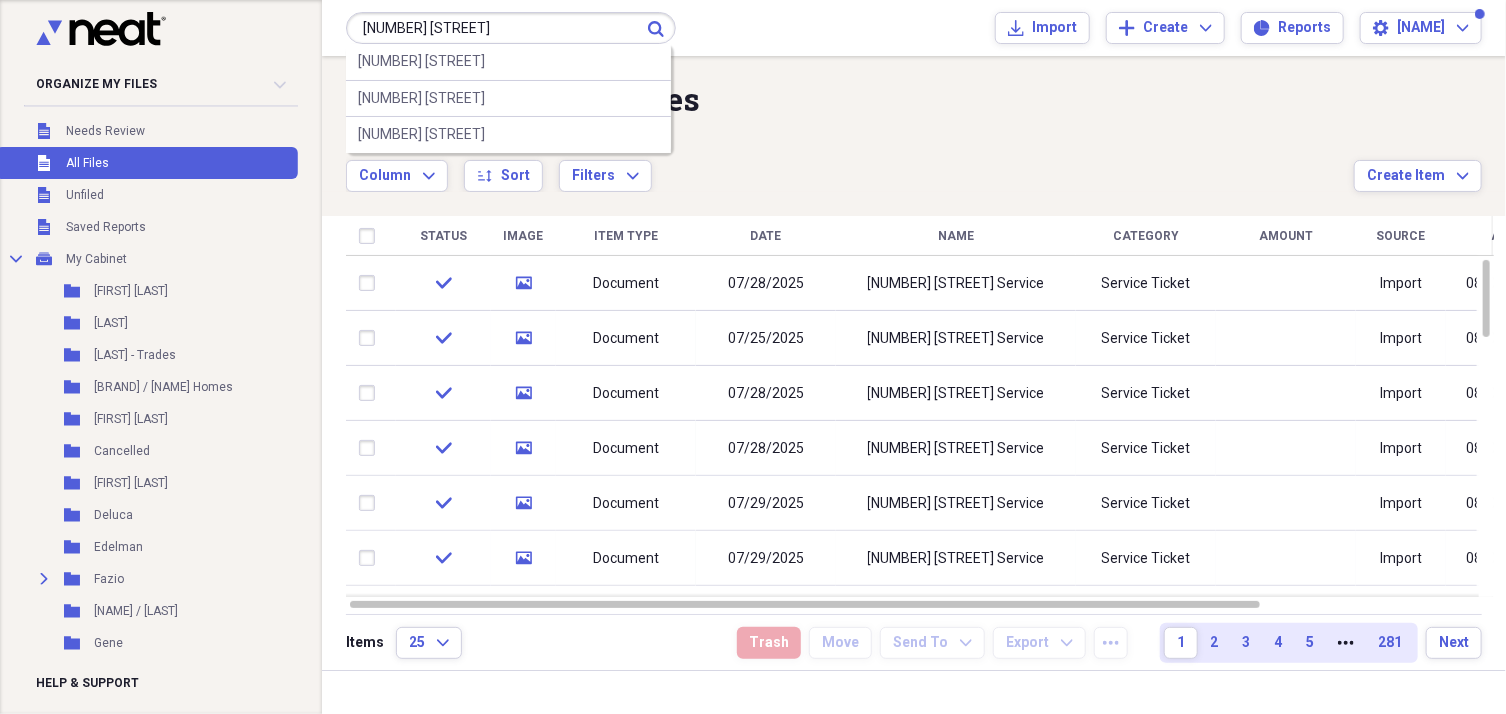 type on "[NUMBER] [STREET]" 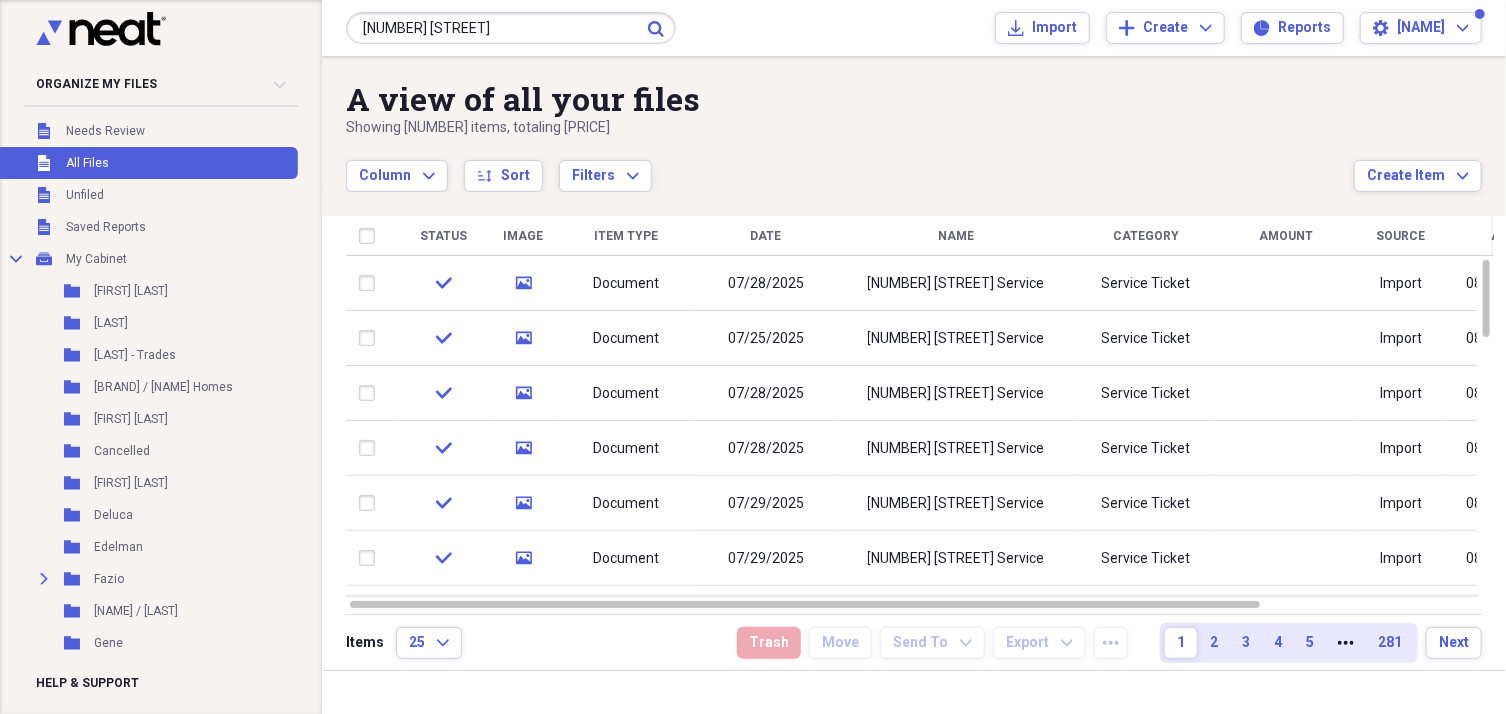 click on "Submit" 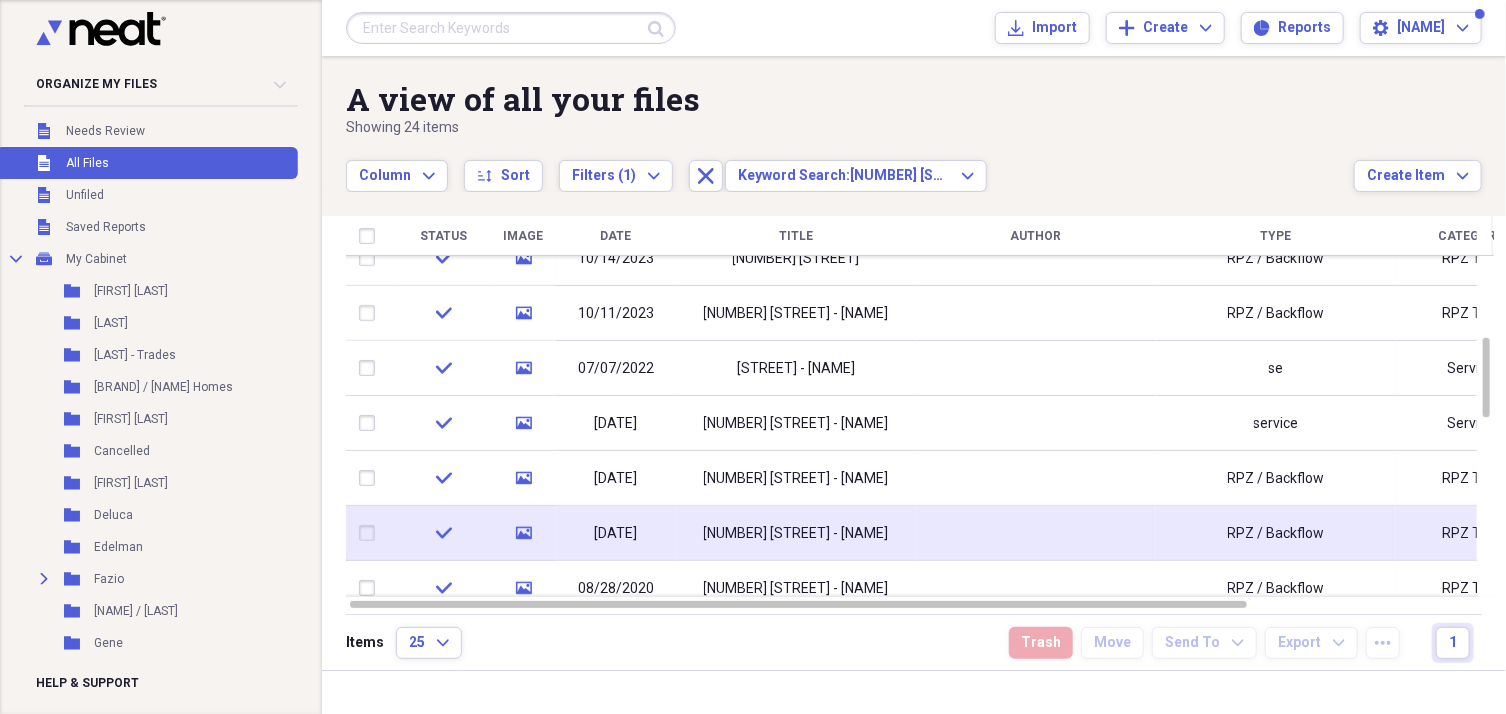 click on "40 Riverside Lane - Deng" at bounding box center (796, 534) 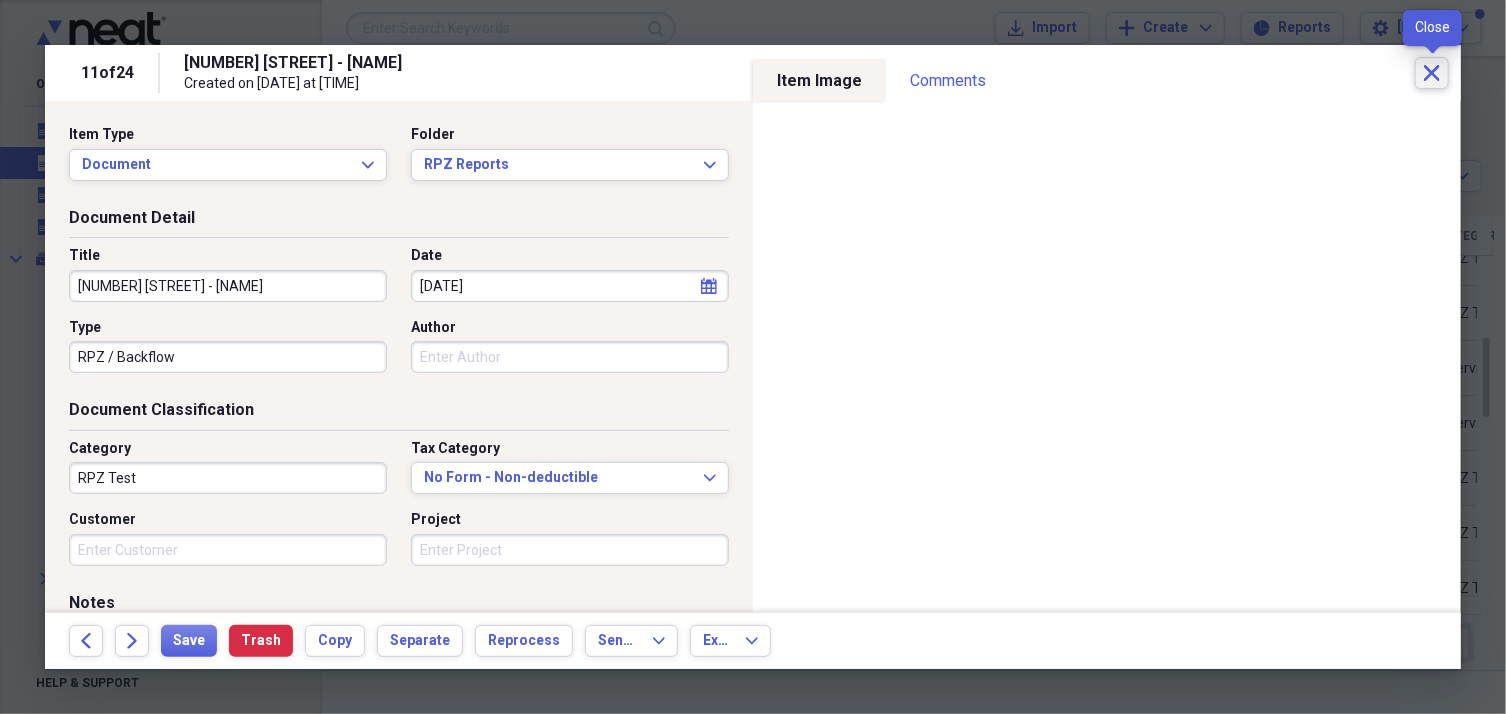 click on "Close" 